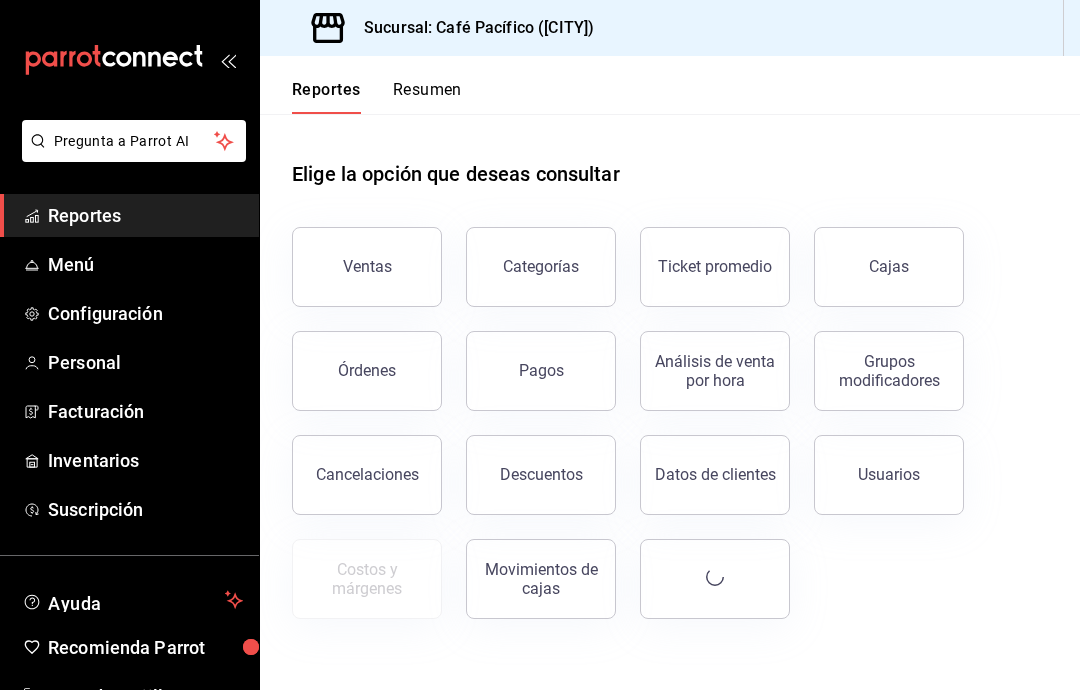 scroll, scrollTop: 80, scrollLeft: 0, axis: vertical 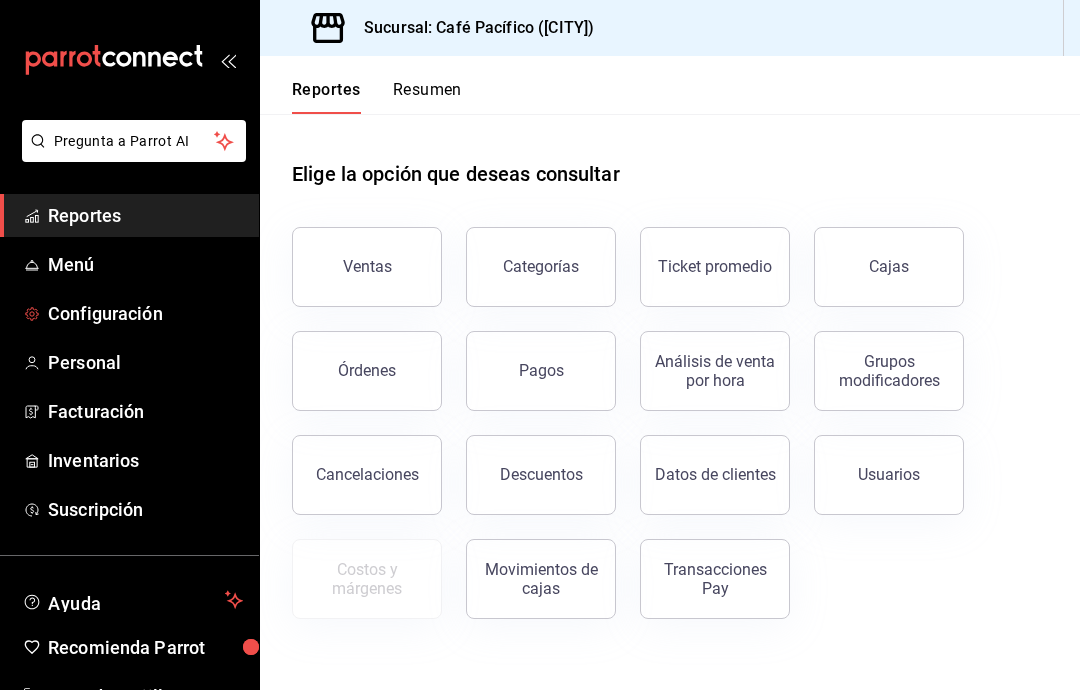 click on "Configuración" at bounding box center [145, 313] 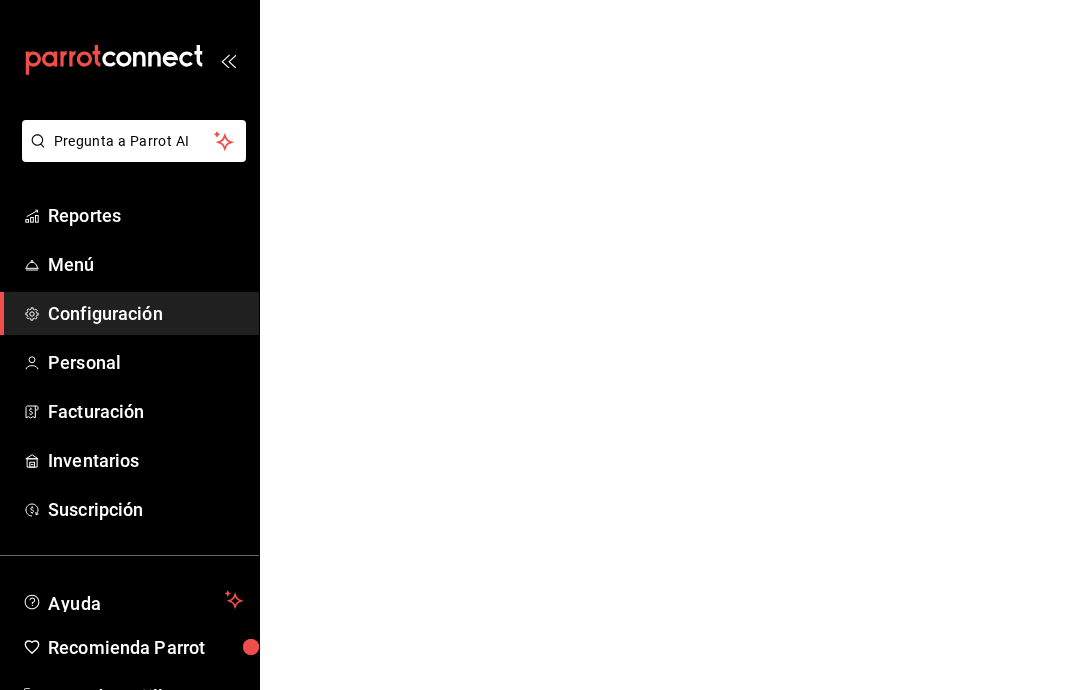 scroll, scrollTop: 0, scrollLeft: 0, axis: both 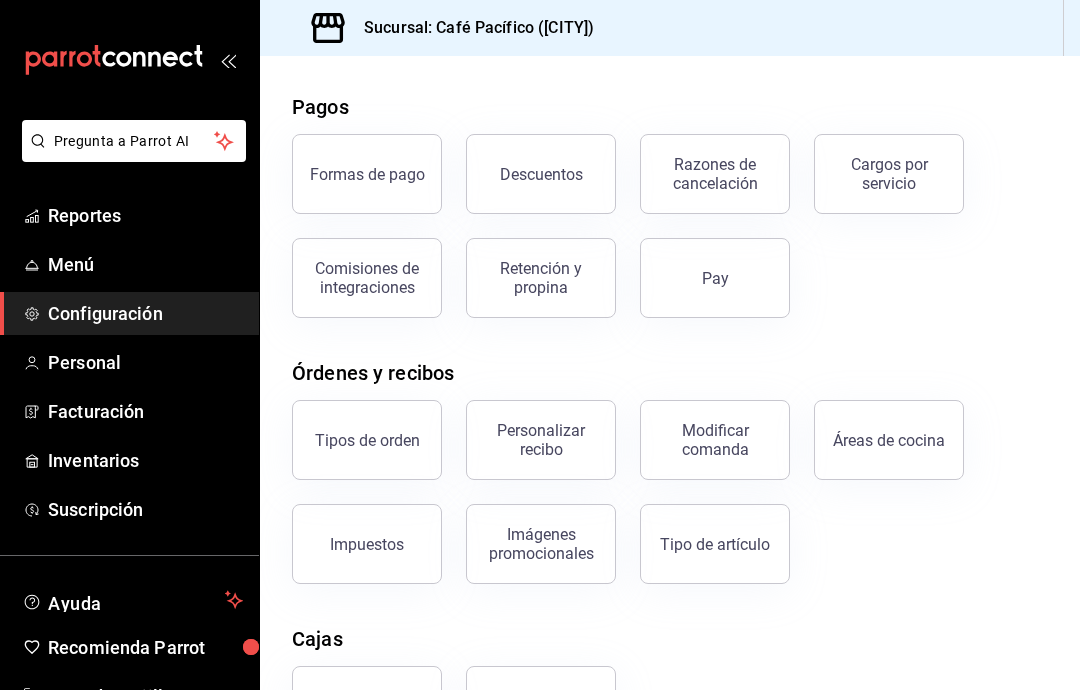 click on "Descuentos" at bounding box center (541, 174) 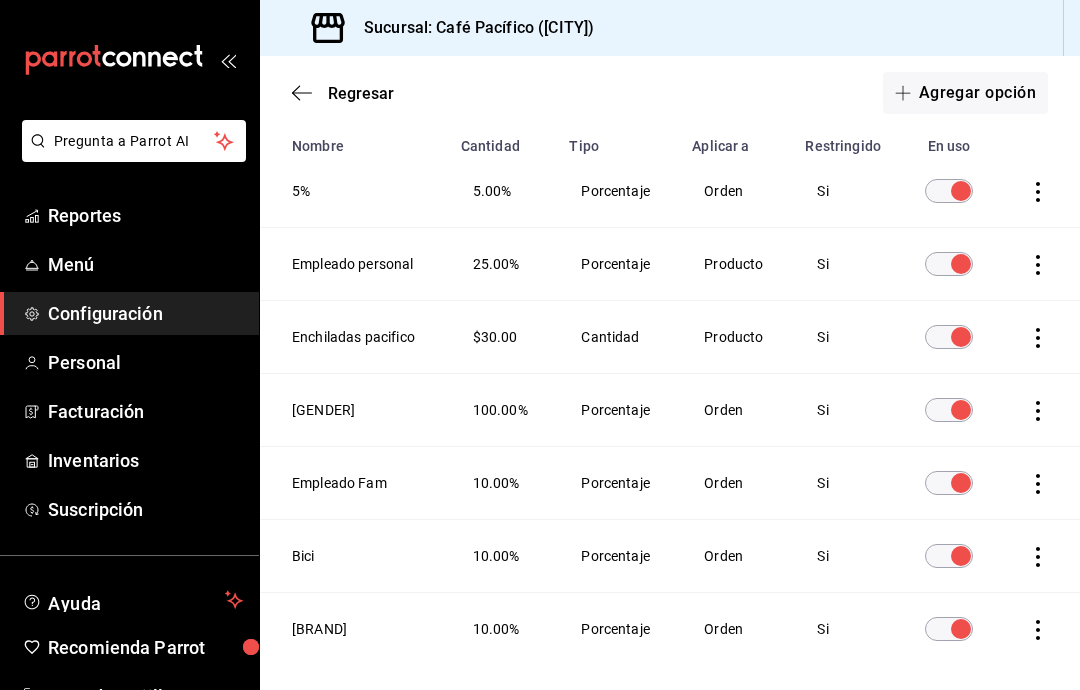 scroll, scrollTop: 161, scrollLeft: 0, axis: vertical 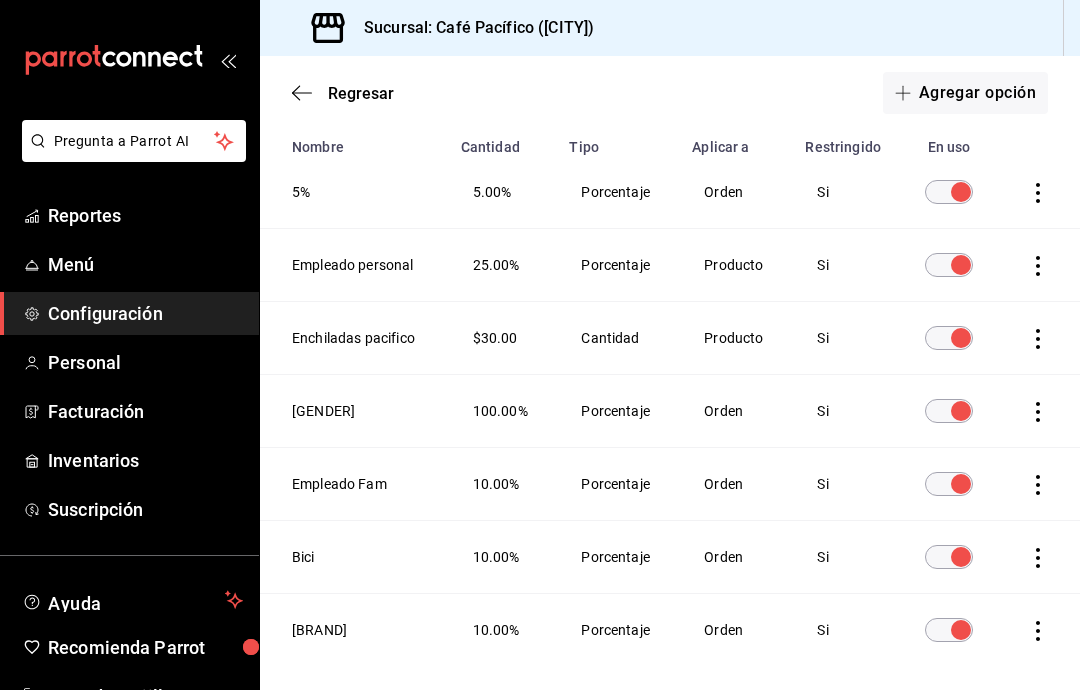 click on "Agregar opción" at bounding box center (965, 93) 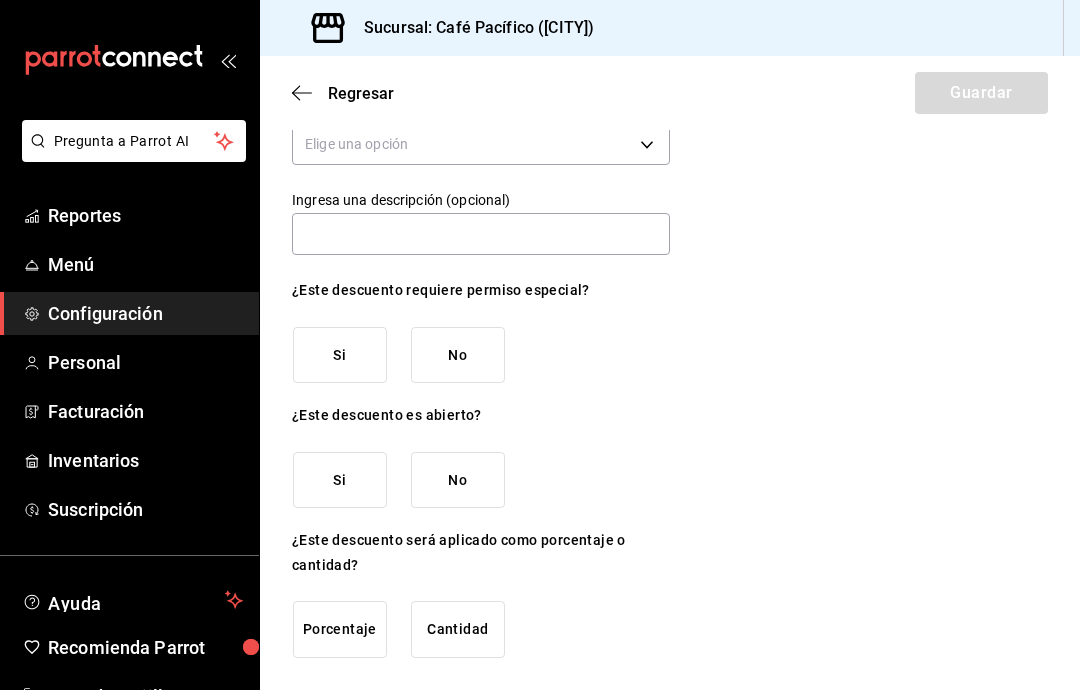 scroll, scrollTop: 48, scrollLeft: 0, axis: vertical 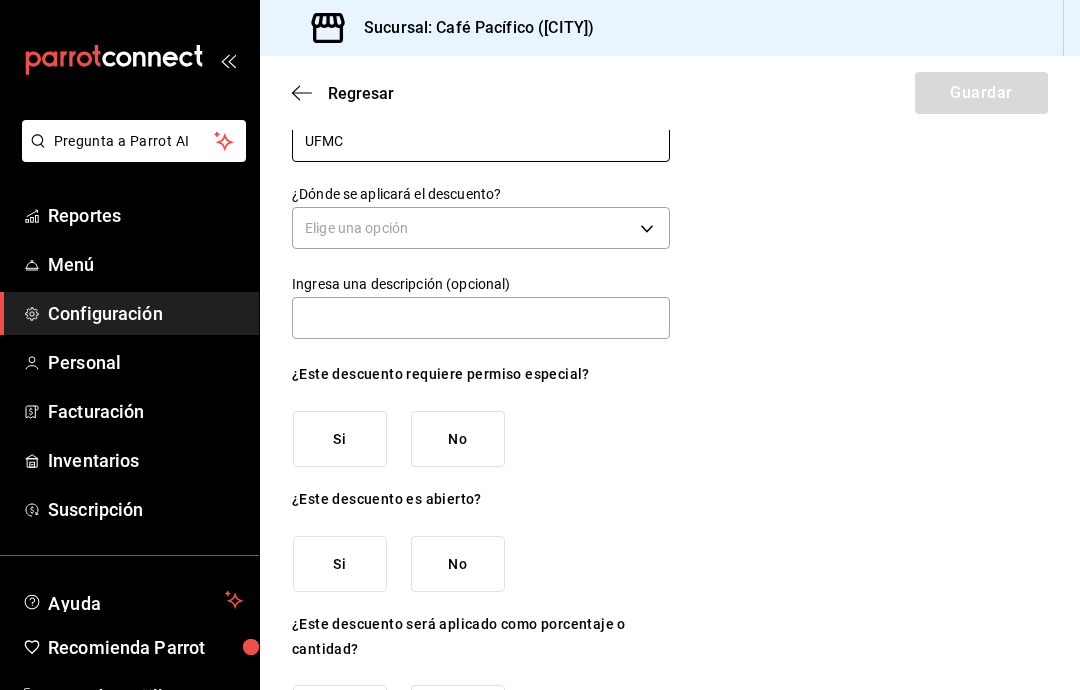 type on "UFMC" 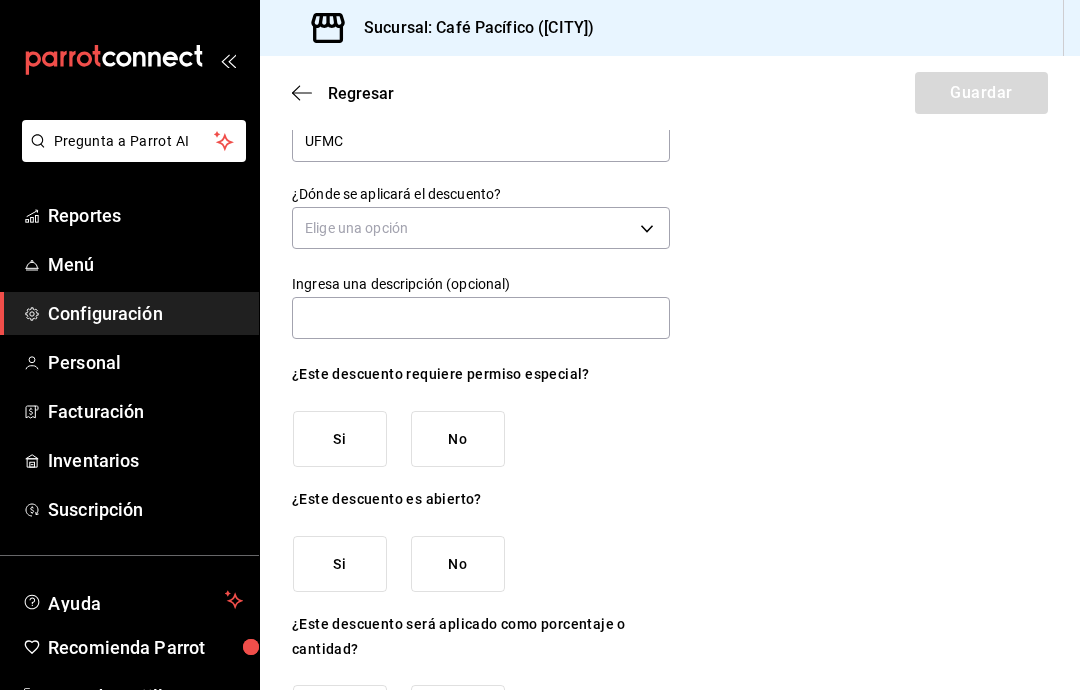 click on "Regresar Guardar ¿Cómo se va a llamar? UFMC ¿Dónde se aplicará el descuento? Elige una opción Ingresa una descripción (opcional) ¿Este descuento requiere permiso especial? Si No ¿Este descuento es abierto? Si No ¿Este descuento será aplicado como porcentaje o cantidad? Porcentaje Cantidad GANA 1 MES GRATIS EN TU SUSCRIPCIÓN AQUÍ ¿Recuerdas cómo empezó tu restaurante? Hoy puedes ayudar a un colega a tener el mismo cambio que tú viviste. Recomienda Parrot directamente desde tu Portal Administrador. Es fácil y rápido. 🎁 Por cada restaurante que se una, ganas 1 mes gratis. Pregunta a Parrot AI Reportes Menú Configuración Personal Facturación Inventarios Suscripción Ayuda Recomienda Parrot Gerardo Trujillo Sugerir nueva función Visitar centro de ayuda" at bounding box center (540, 345) 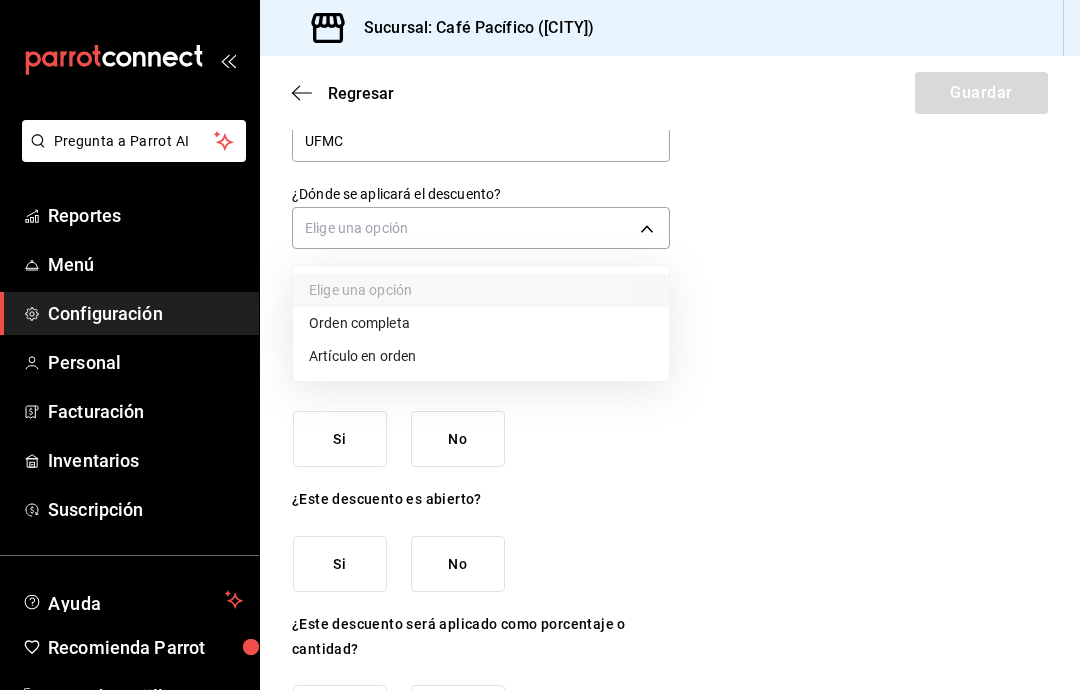 click on "Orden completa" at bounding box center (481, 323) 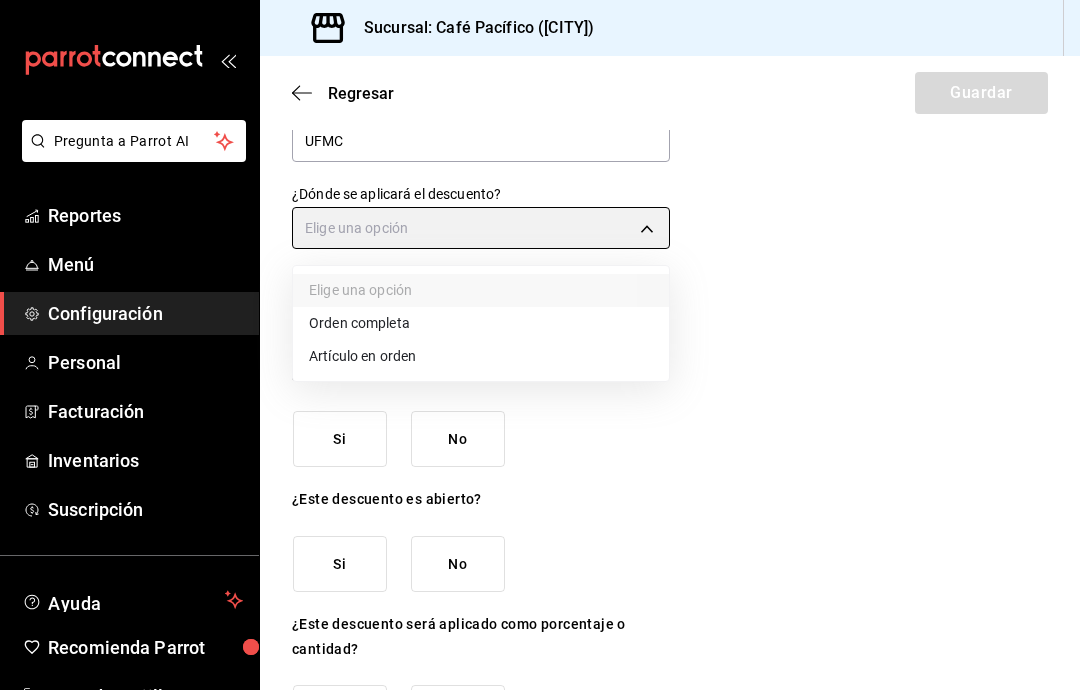 type on "ORDER" 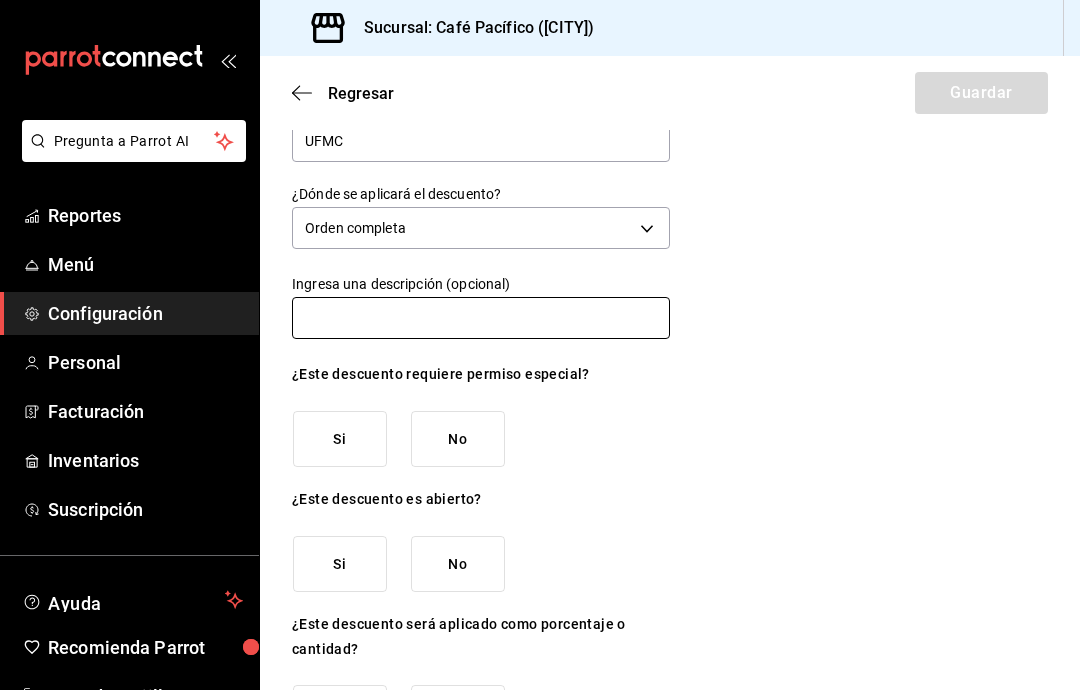click at bounding box center [481, 318] 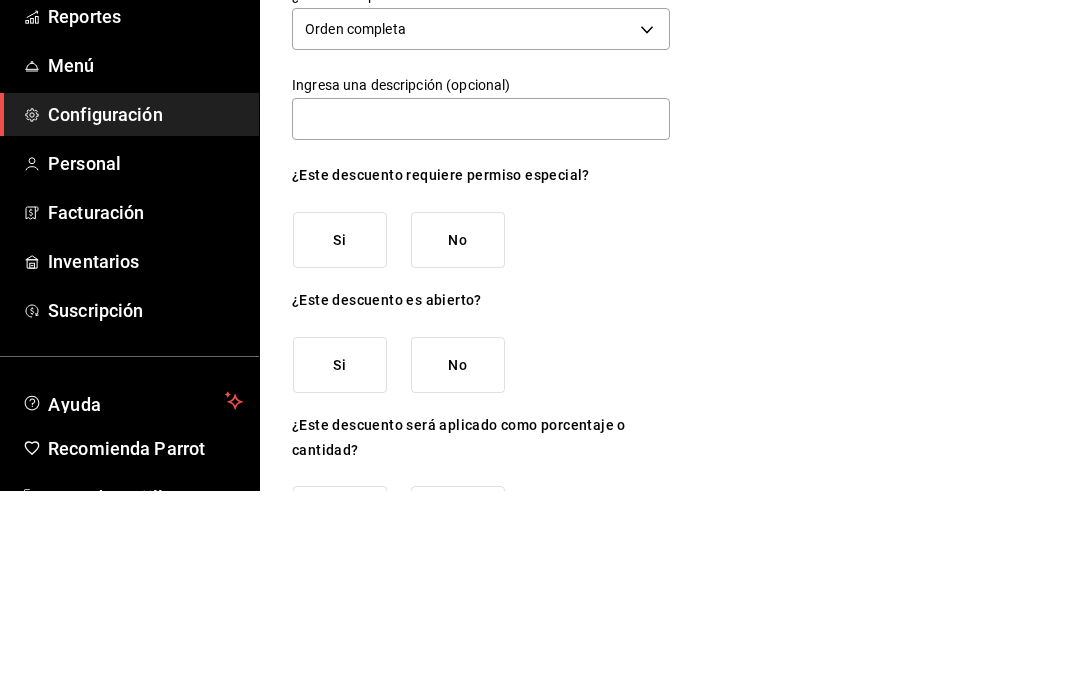 click on "¿Cómo se va a llamar? UFMC ¿Dónde se aplicará el descuento? Orden completa ORDER Ingresa una descripción (opcional) ¿Este descuento requiere permiso especial? Si No ¿Este descuento es abierto? Si No ¿Este descuento será aplicado como porcentaje o cantidad? Porcentaje Cantidad" at bounding box center [670, 420] 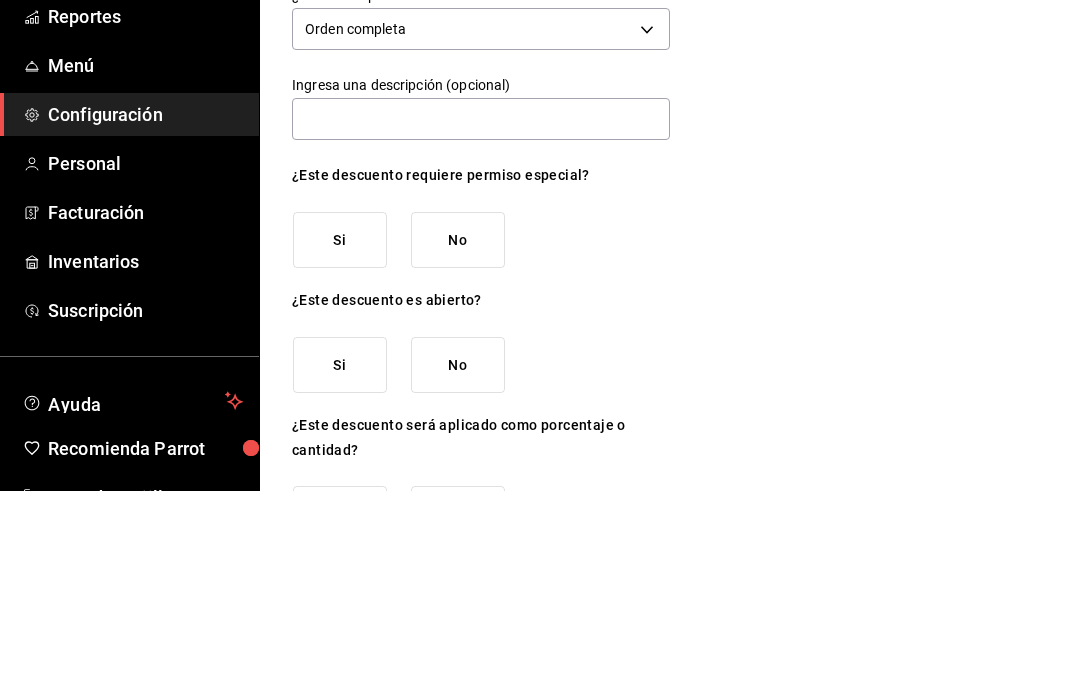 scroll, scrollTop: 80, scrollLeft: 0, axis: vertical 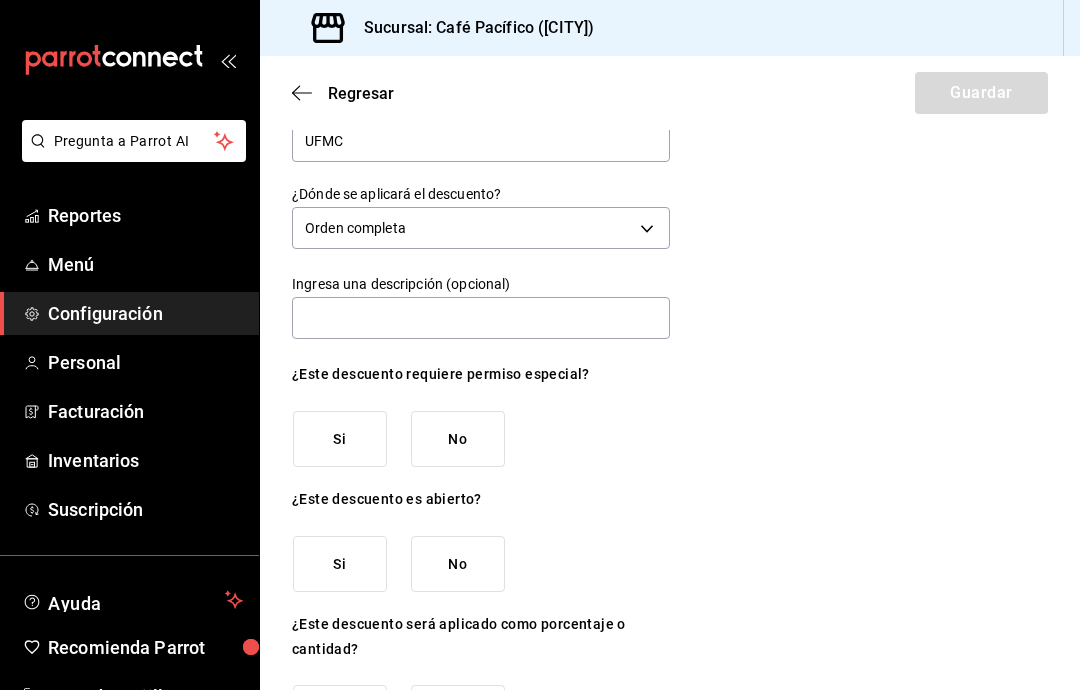 click on "Si" at bounding box center [340, 439] 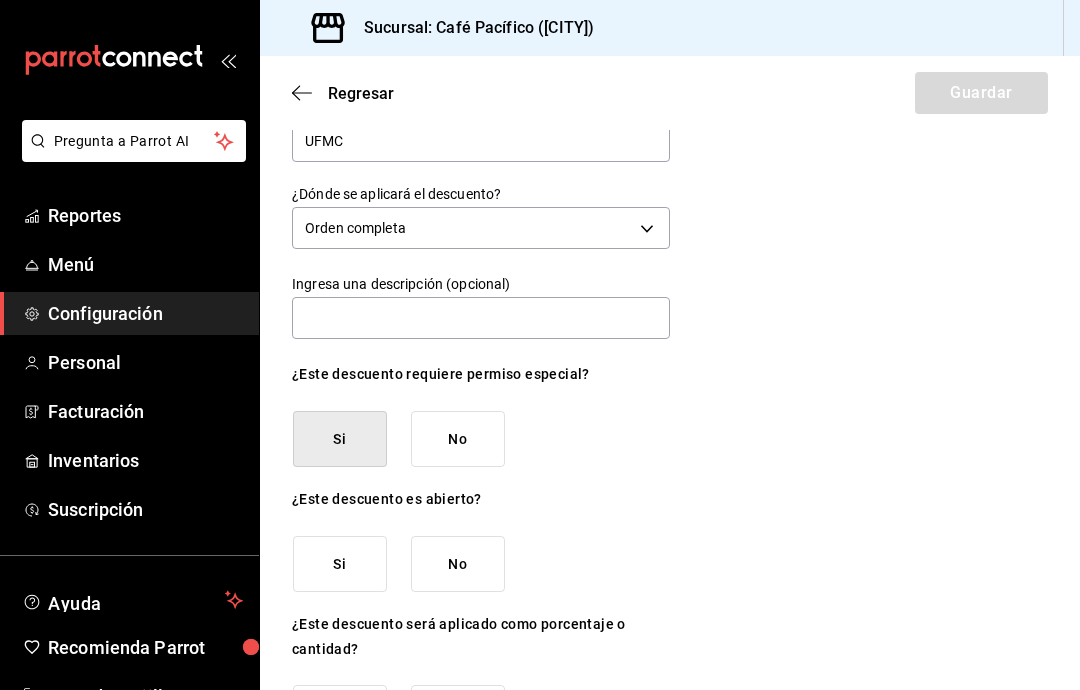 click on "No" at bounding box center (458, 564) 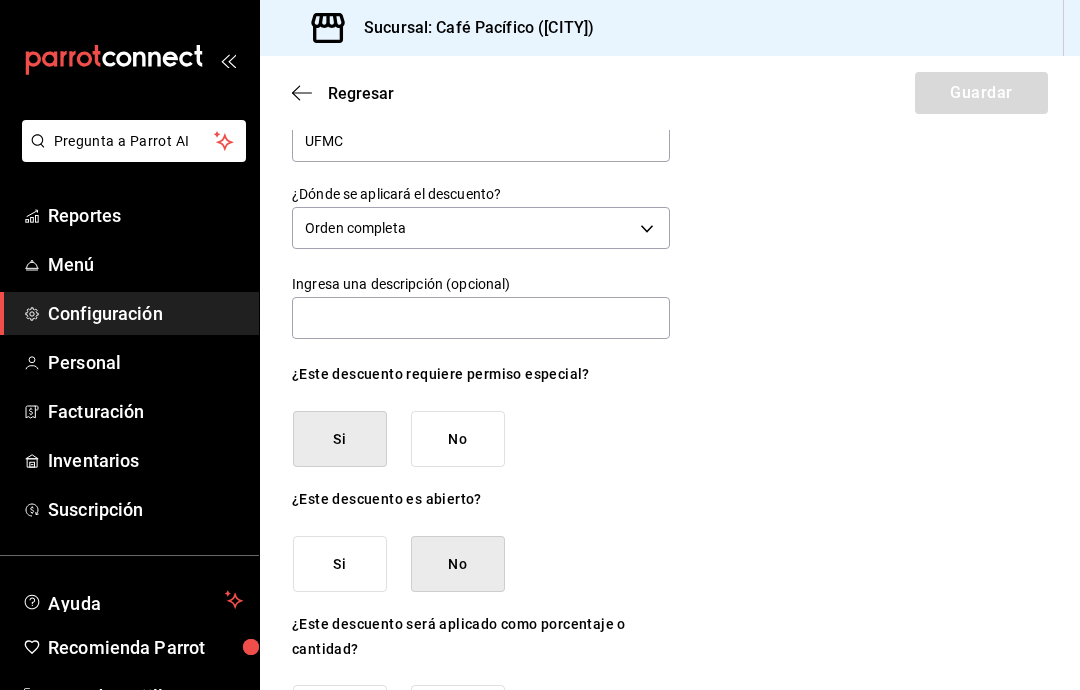 click on "Porcentaje" at bounding box center (340, 713) 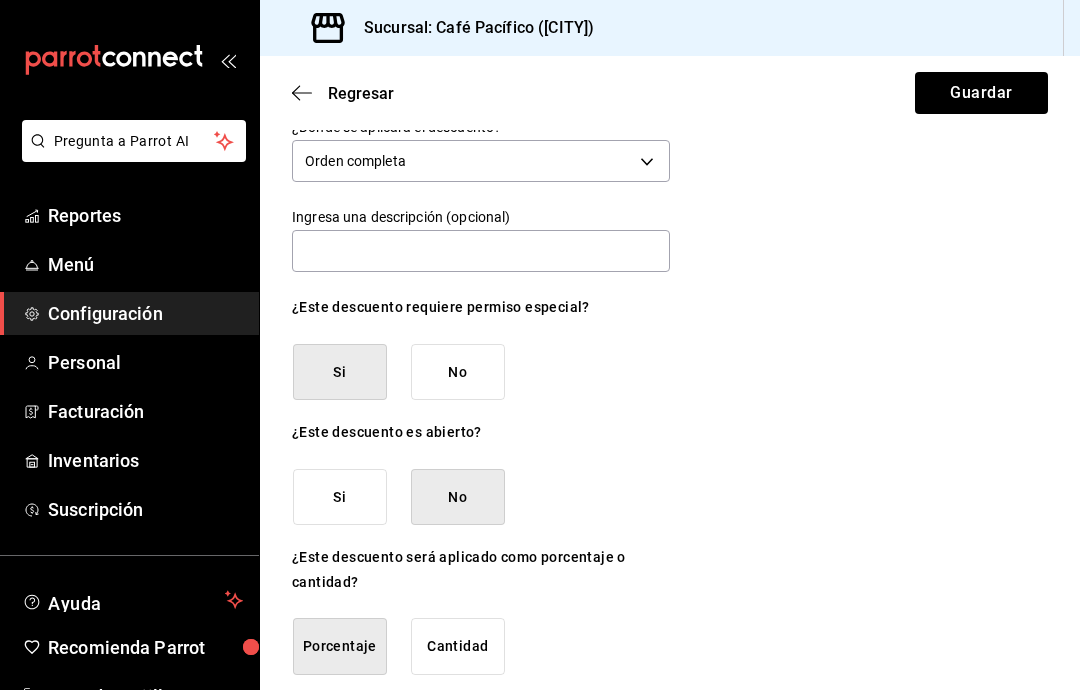 click on "0.00" at bounding box center (383, 719) 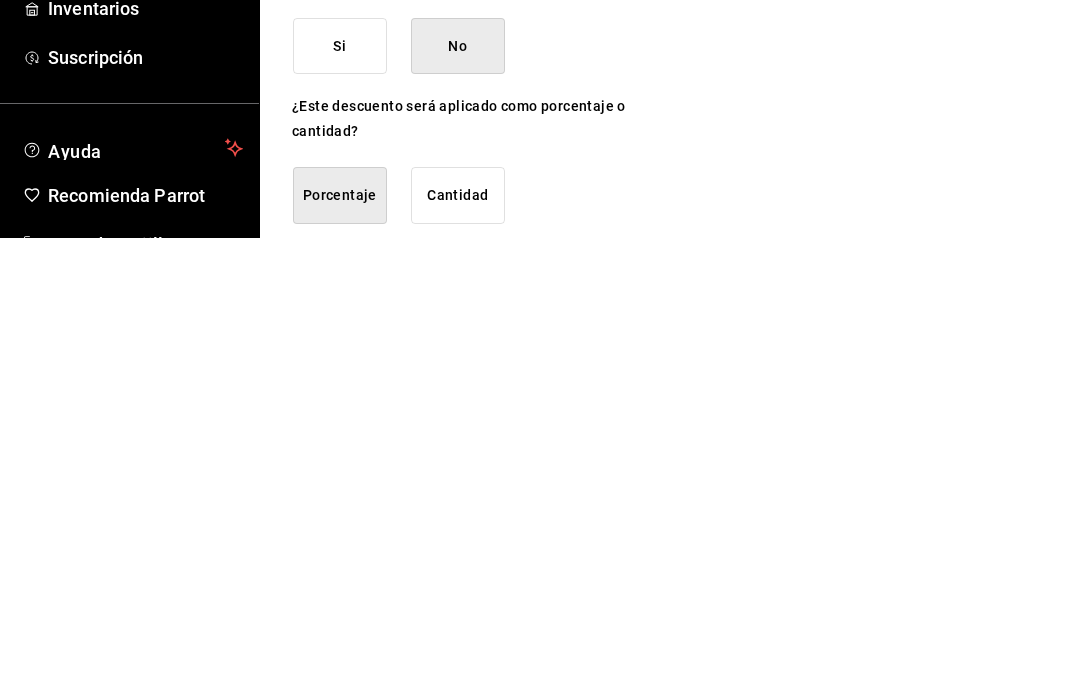 type on "0.00" 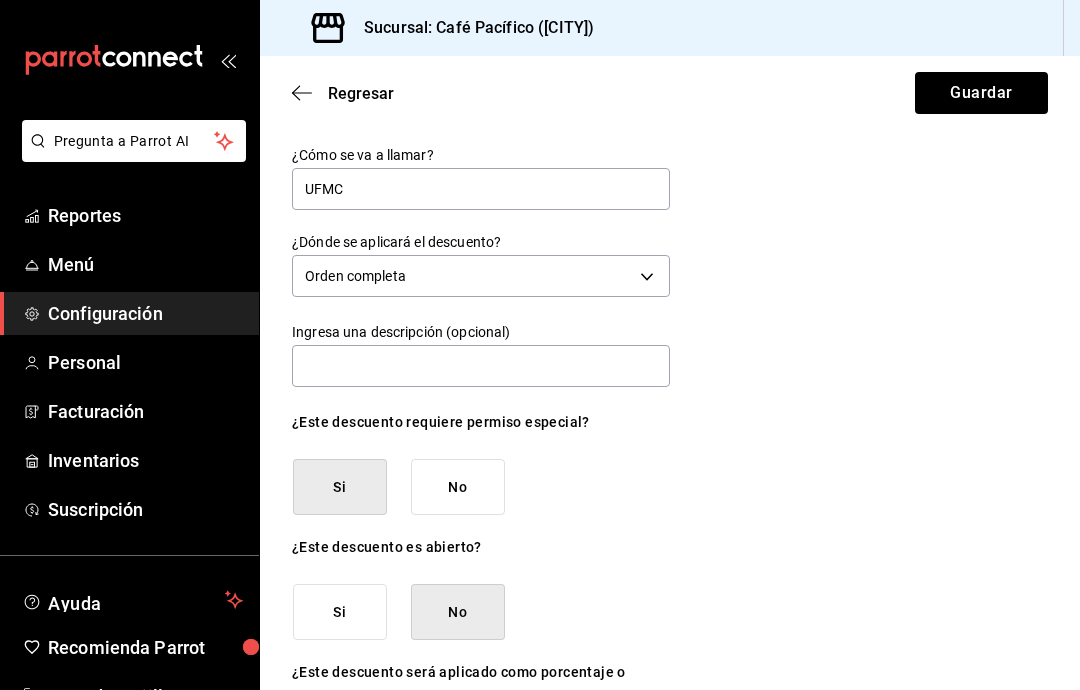 scroll, scrollTop: -1, scrollLeft: 0, axis: vertical 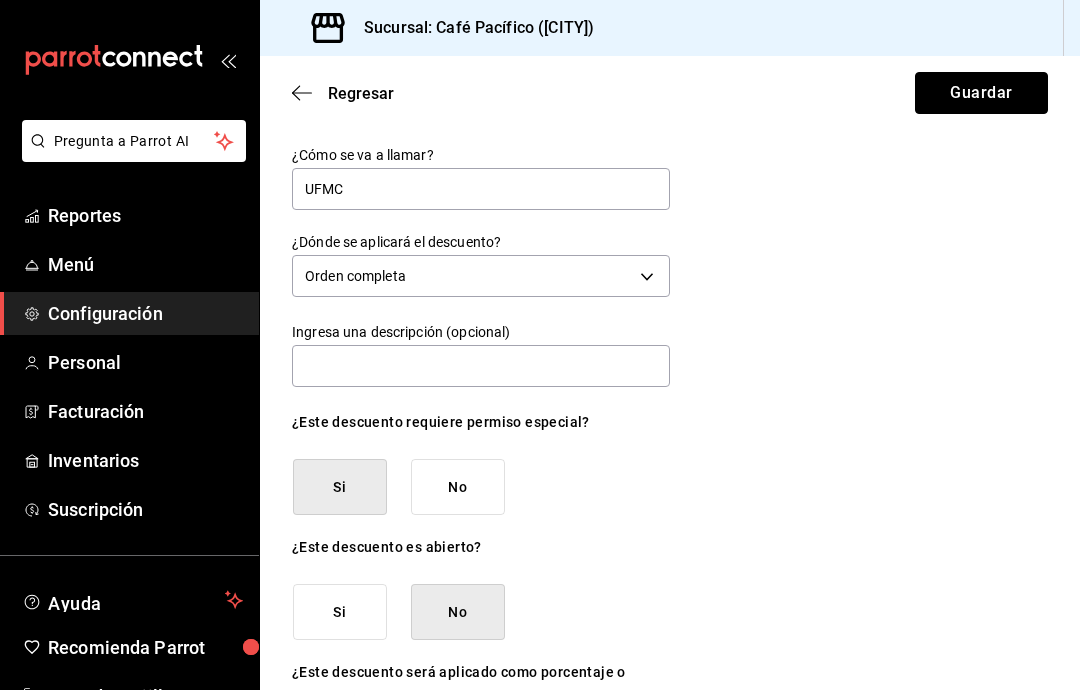 click on "Guardar" at bounding box center (981, 93) 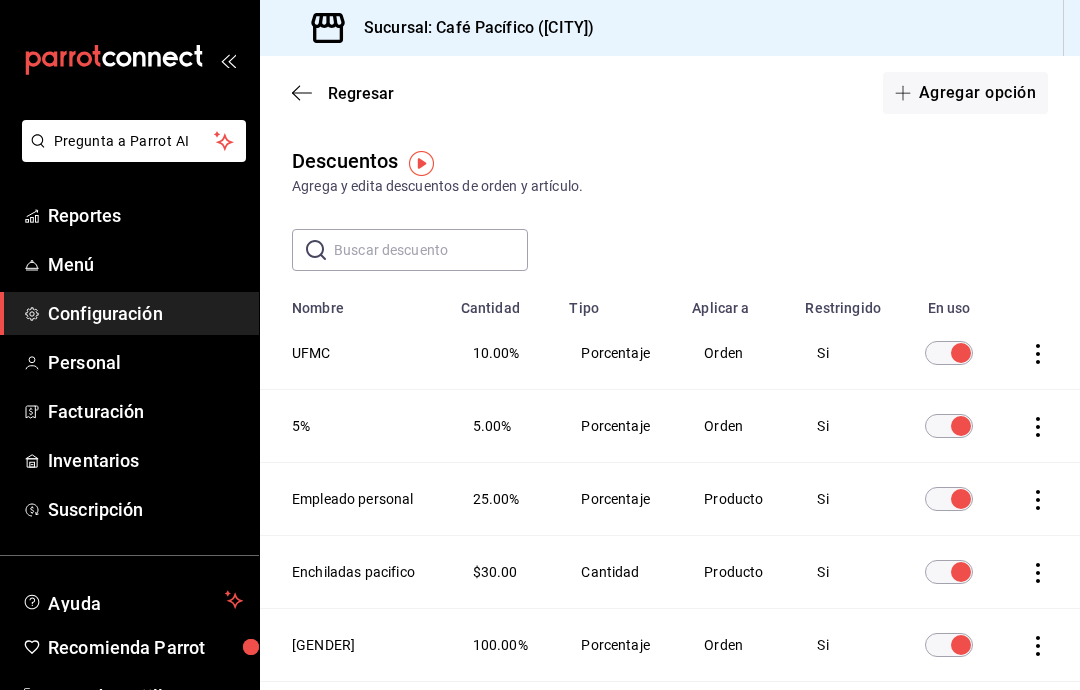 scroll, scrollTop: 0, scrollLeft: 0, axis: both 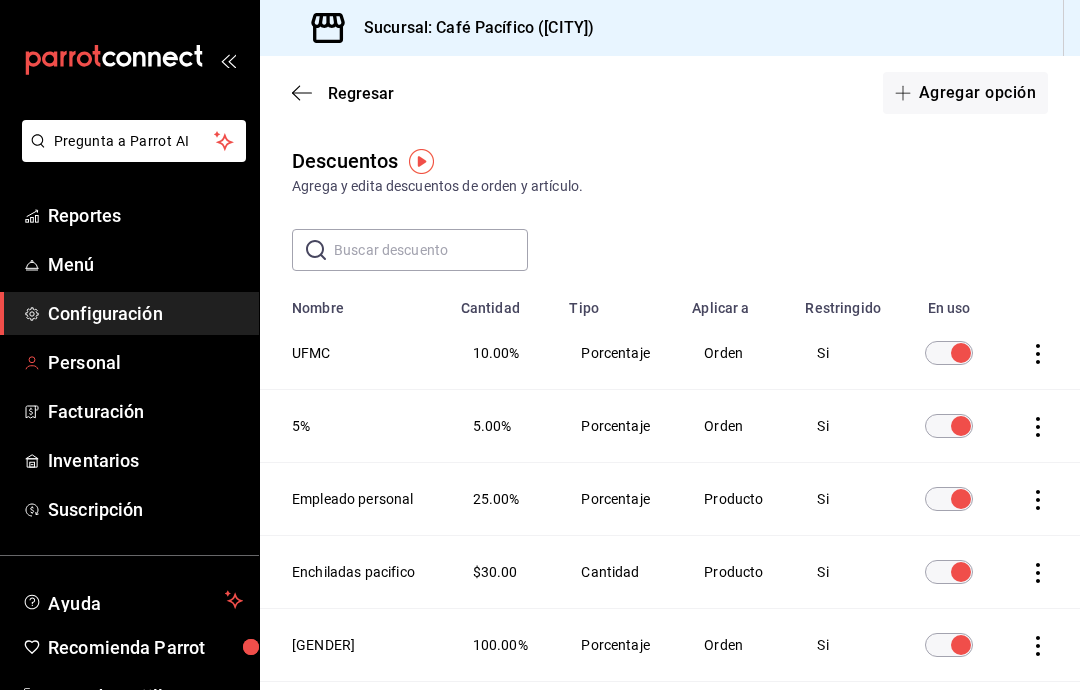 click on "Personal" at bounding box center [145, 362] 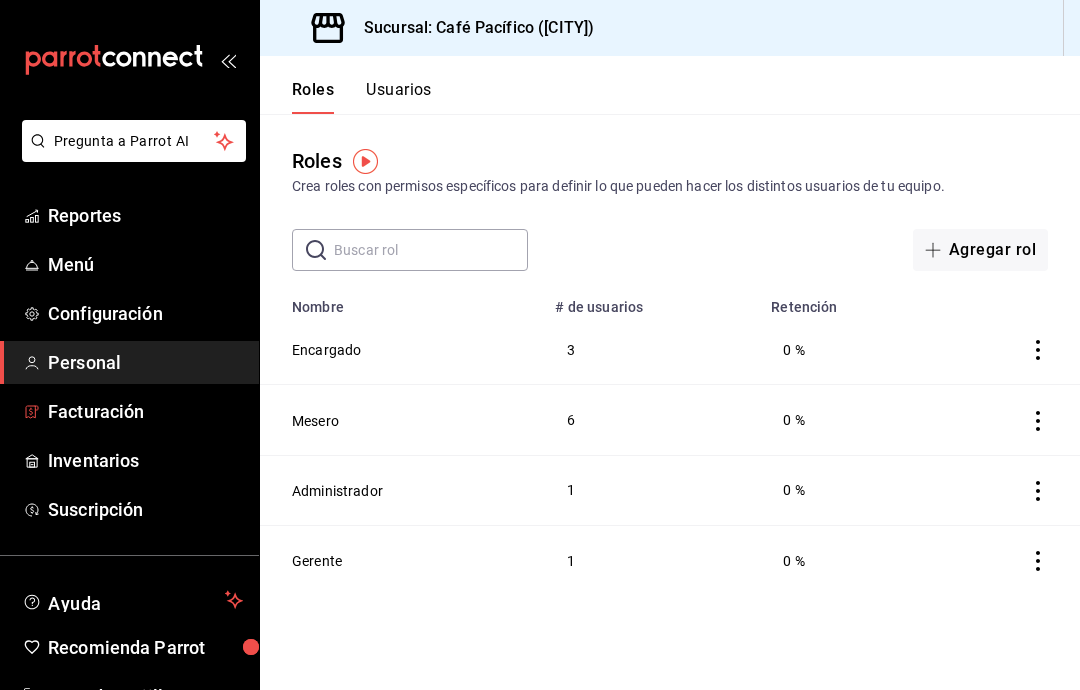 click on "Facturación" at bounding box center (129, 411) 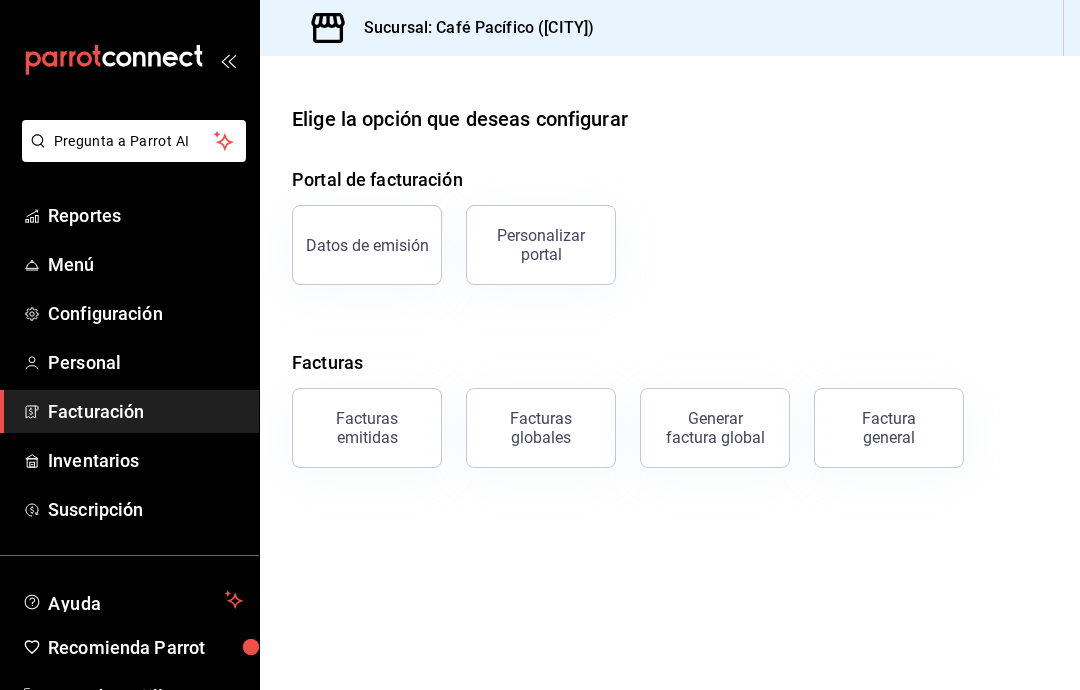 click on "Facturas emitidas" at bounding box center [367, 428] 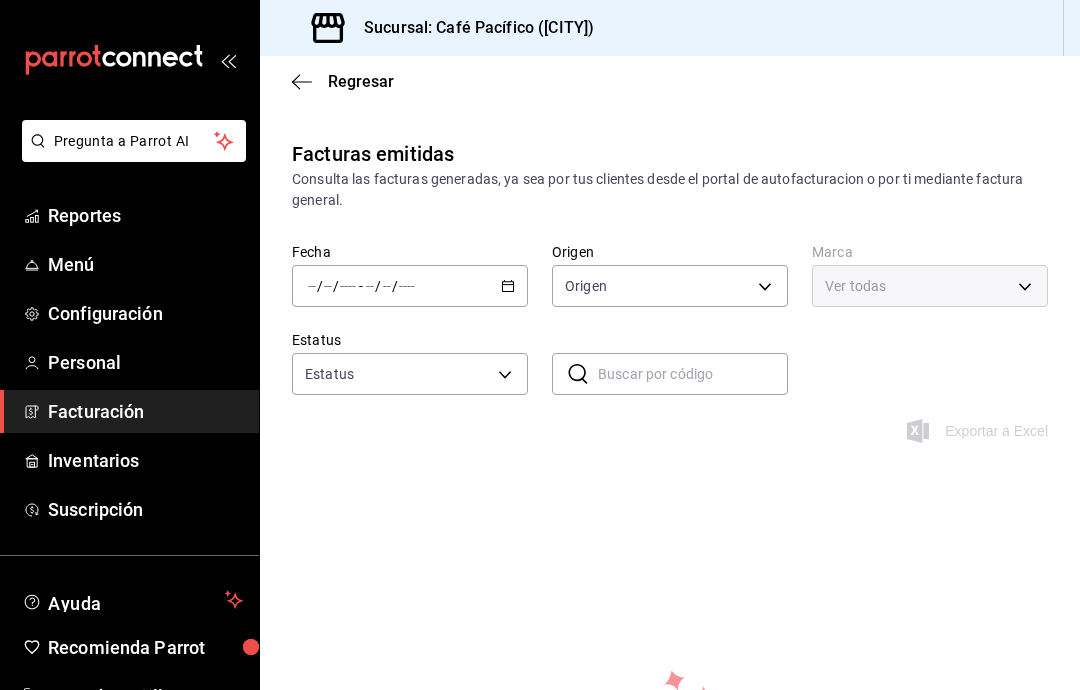 type on "ORDER_INVOICE,GENERAL_INVOICE" 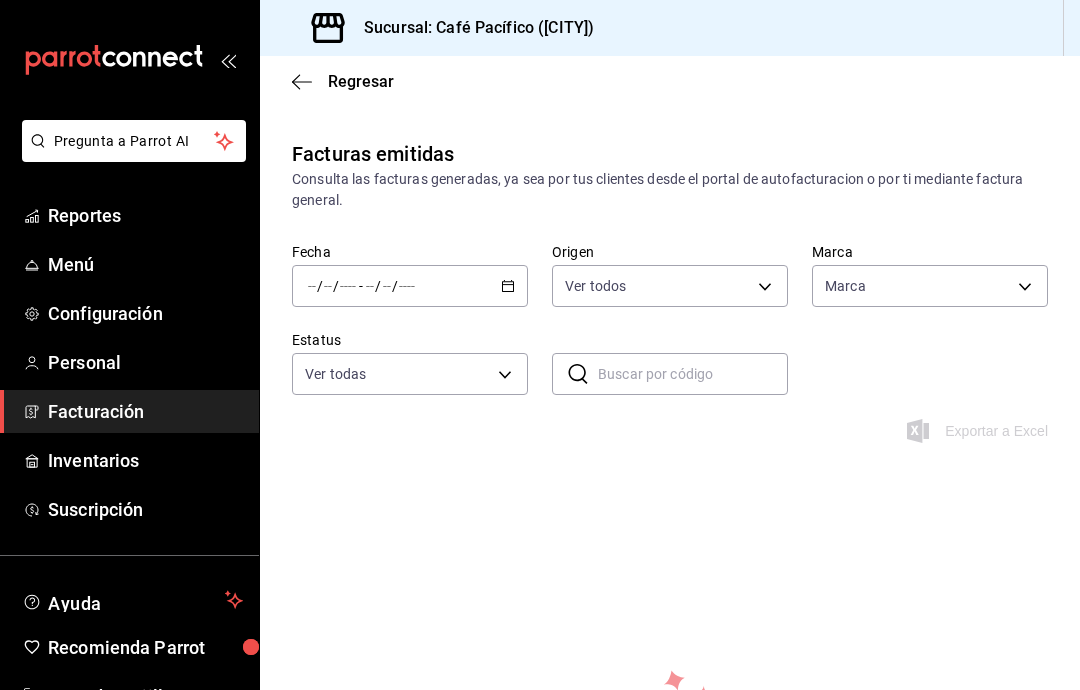 type on "[UUID]" 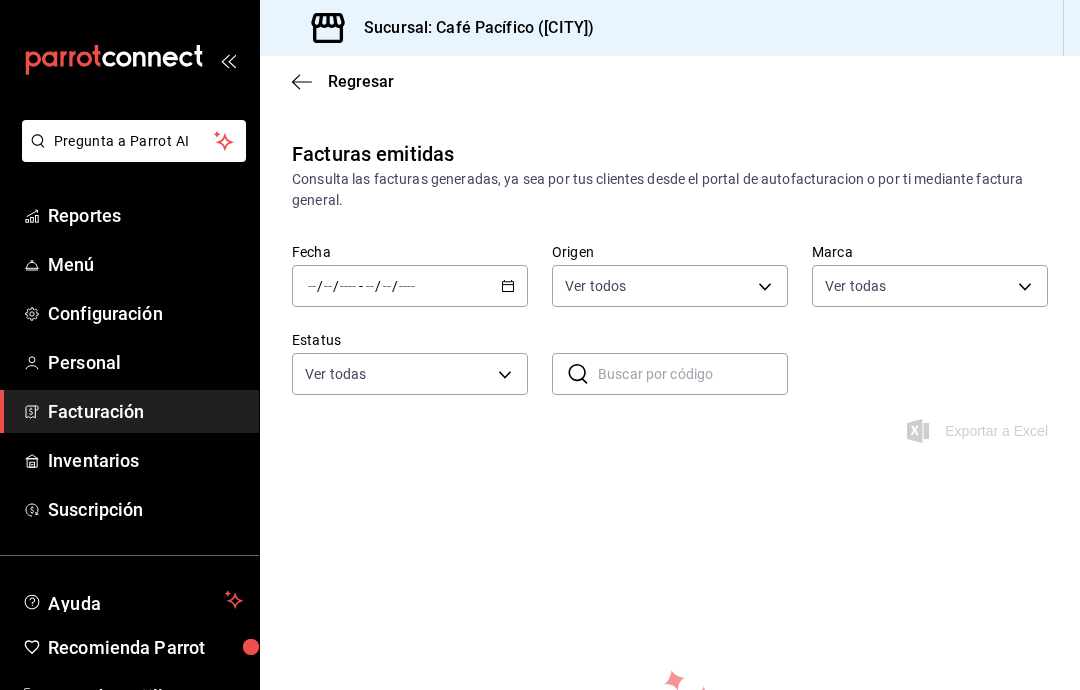 click 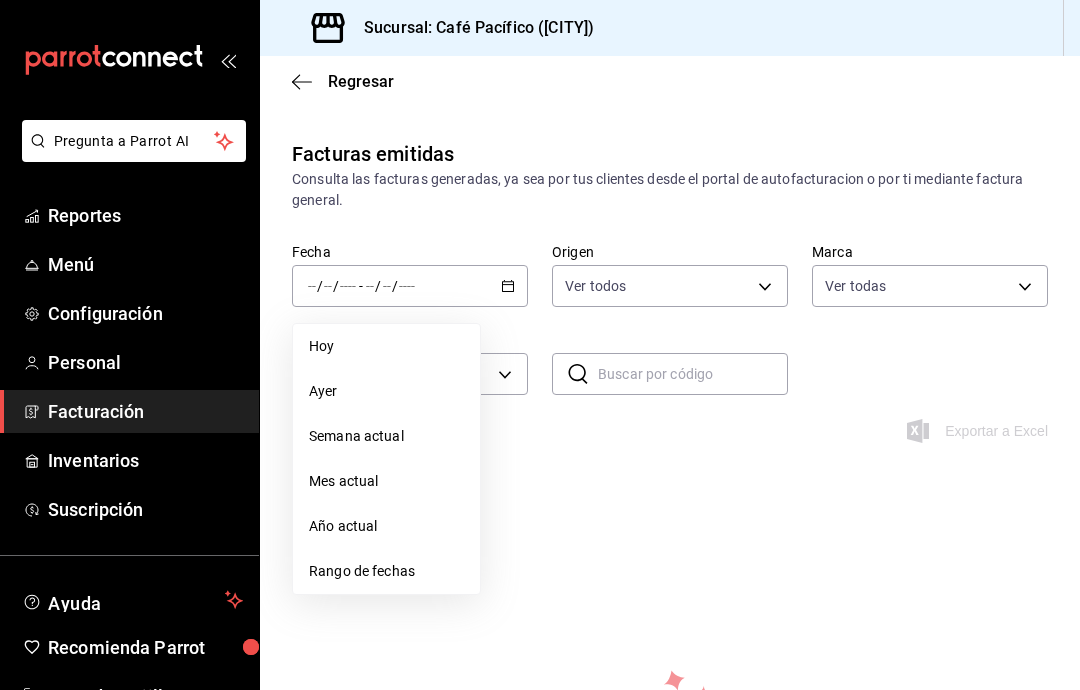 click on "Hoy" at bounding box center [386, 346] 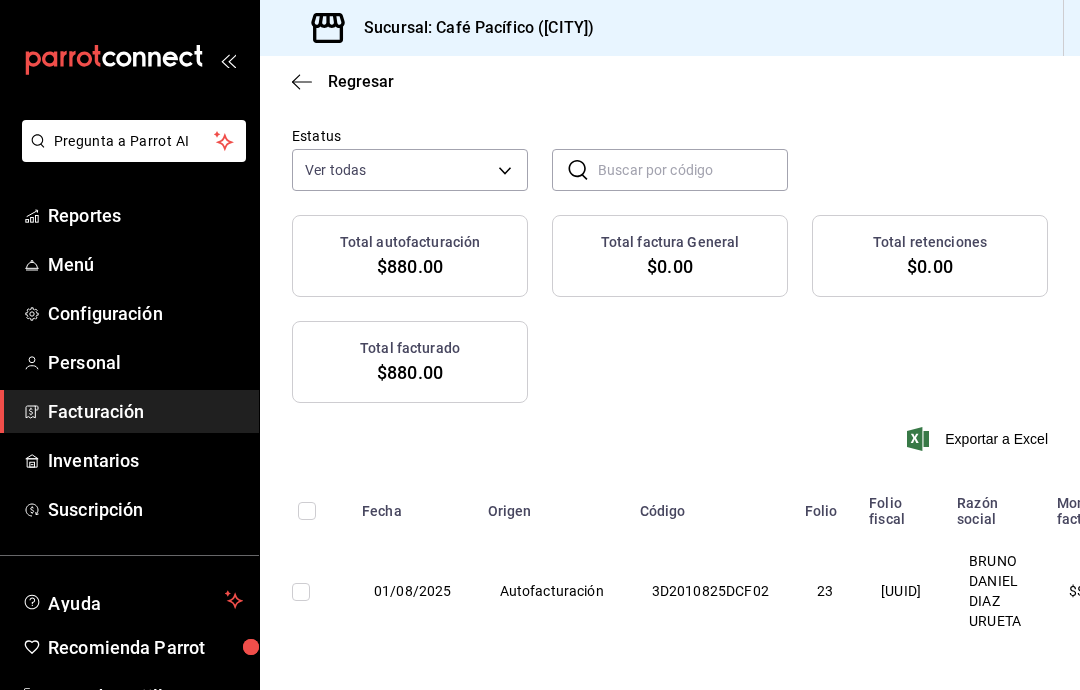 scroll, scrollTop: 203, scrollLeft: 0, axis: vertical 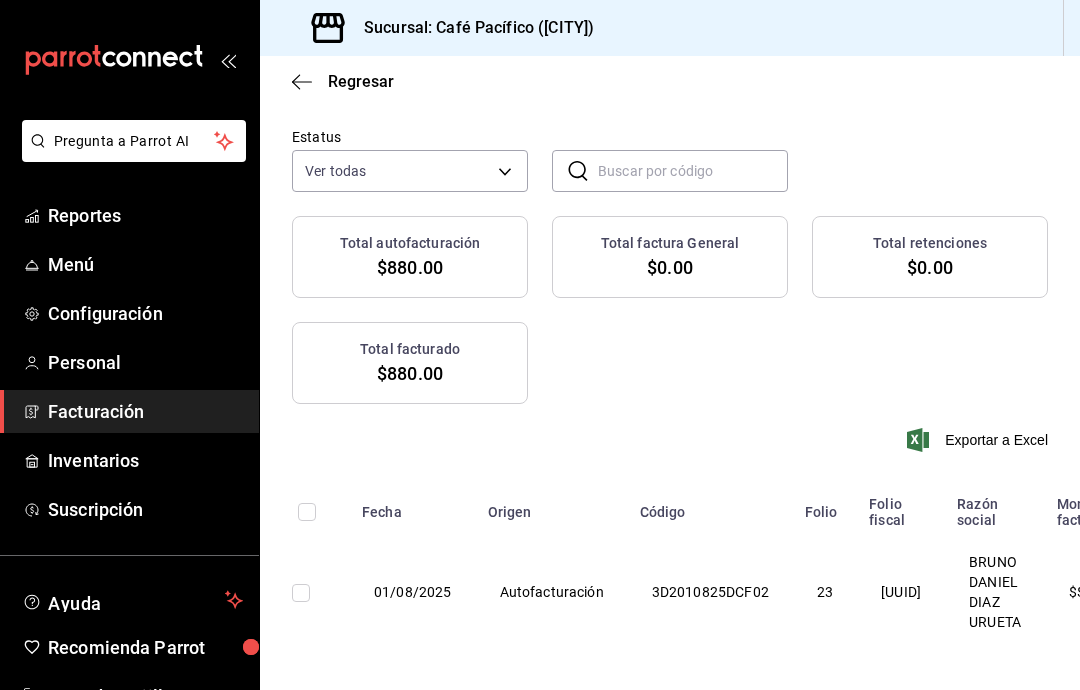 click on "Regresar Facturas emitidas Consulta las facturas generadas, ya sea por tus clientes desde el portal de autofacturacion o por ti mediante factura general. Fecha 2025-08-01 1 / 8 / 2025 - 2025-08-01 1 / 8 / 2025 Origen Ver todos ORDER_INVOICE,GENERAL_INVOICE Marca Ver todas [UUID] Estatus Ver todas ACTIVE,PENDING_CANCELLATION,CANCELLED,PRE_CANCELLED ​ ​ Total autofacturación $880.00 Total factura General $0.00 Total retenciones $0.00 Total facturado $880.00 Exportar a Excel Fecha Origen Código Folio Folio fiscal Razón social Monto facturado Estatus 01/08/2025 Autofacturación 3D2010825DCF02 23 5dbe36e6-e234-498e-a2fc-bb1329729638 BRUNO DANIEL DIAZ URUETA $ 880.00 Emitida GANA 1 MES GRATIS EN TU SUSCRIPCIÓN AQUÍ Pregunta a Parrot AI Reportes Menú Personal" at bounding box center (540, 345) 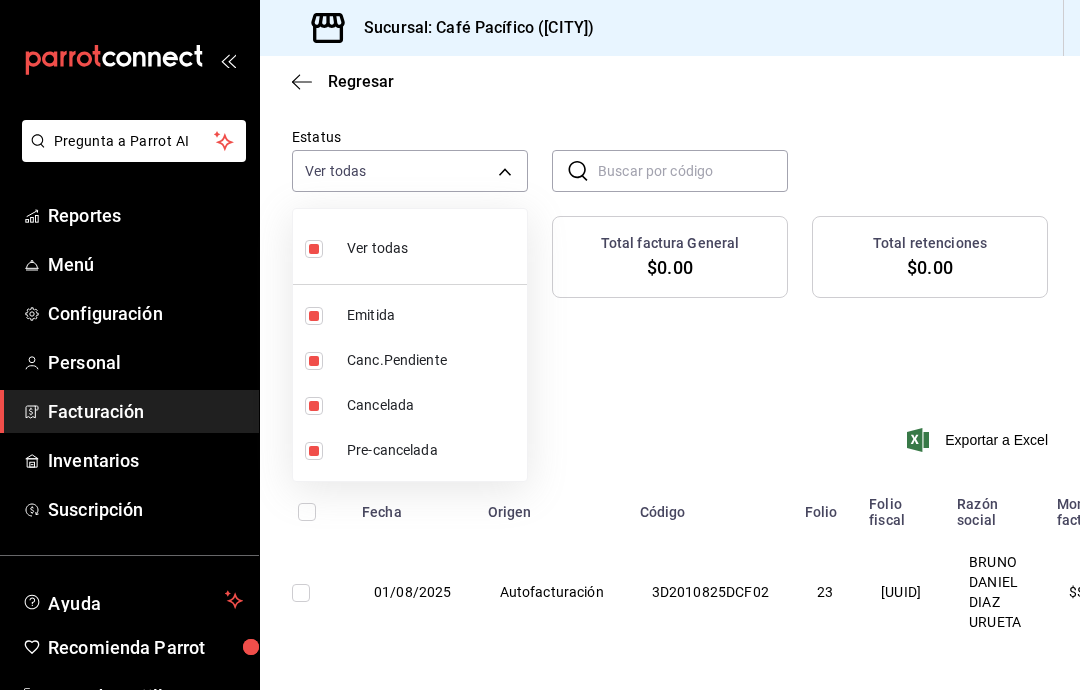 click at bounding box center [540, 345] 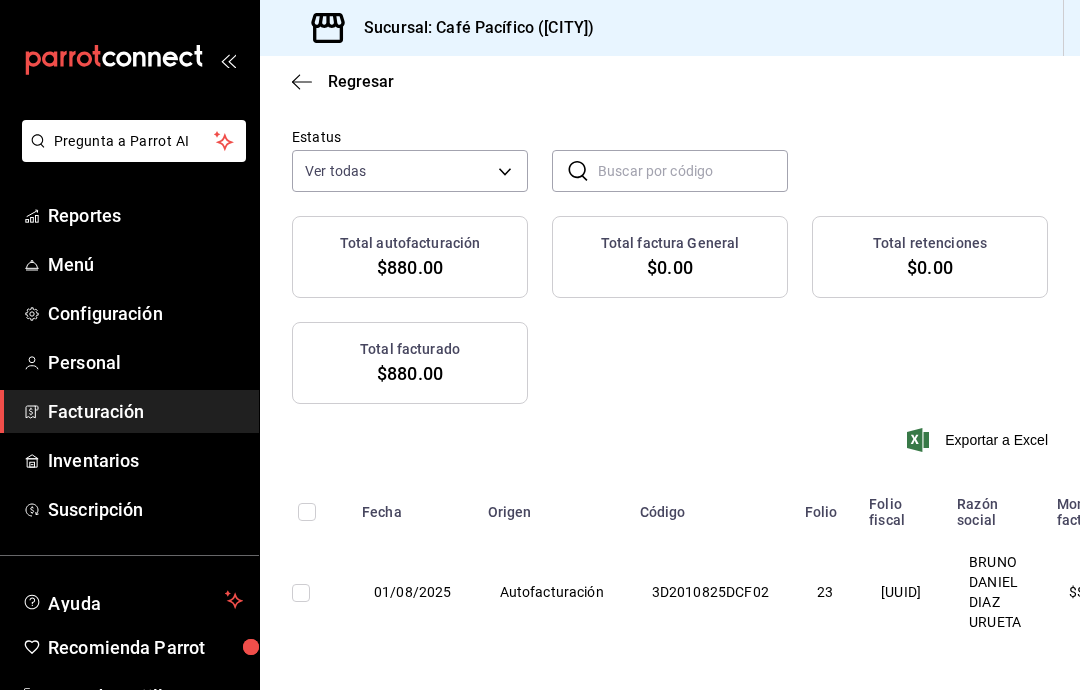 click on "Total autofacturación" at bounding box center (410, 243) 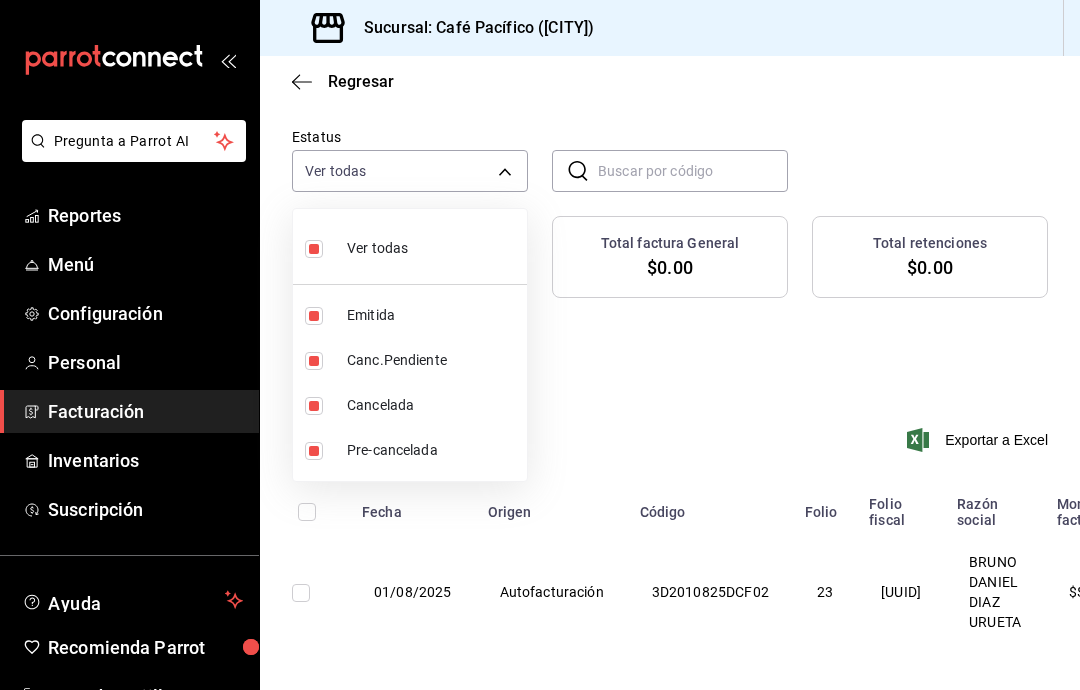 click at bounding box center [540, 345] 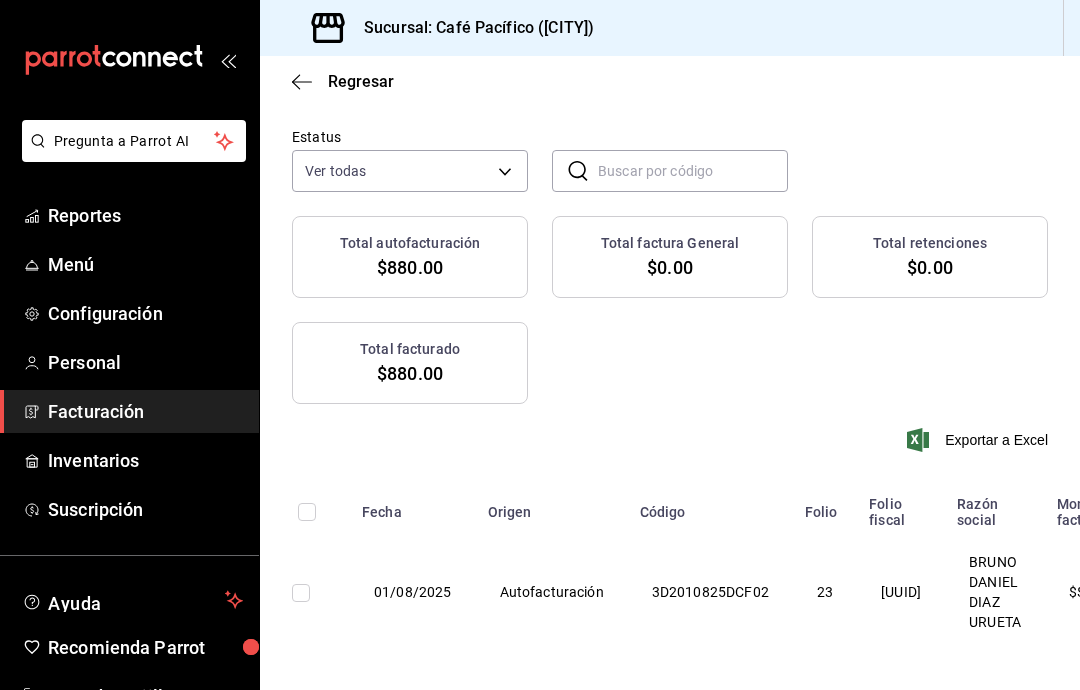 click 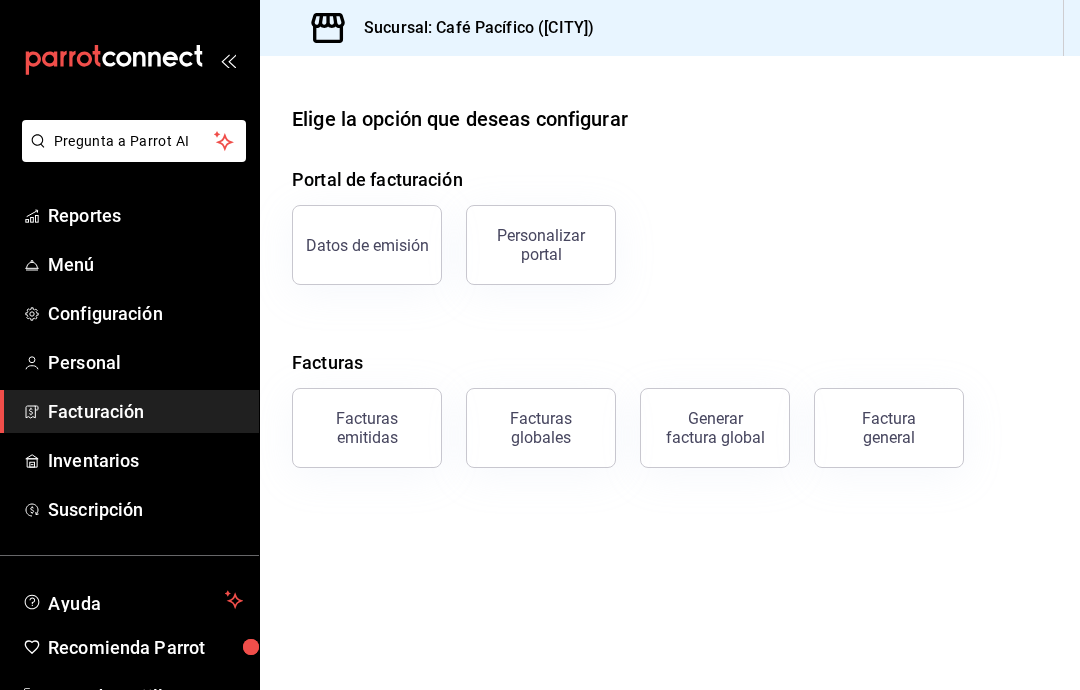 click on "Datos de emisión" at bounding box center [367, 245] 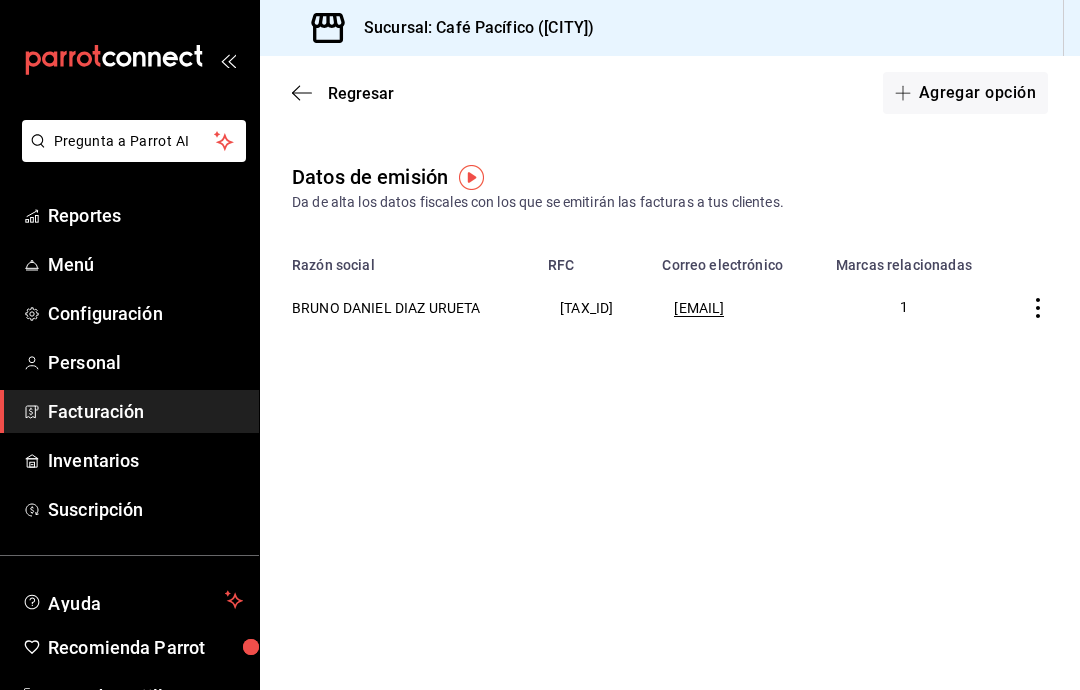 click on "Inventarios" at bounding box center [129, 460] 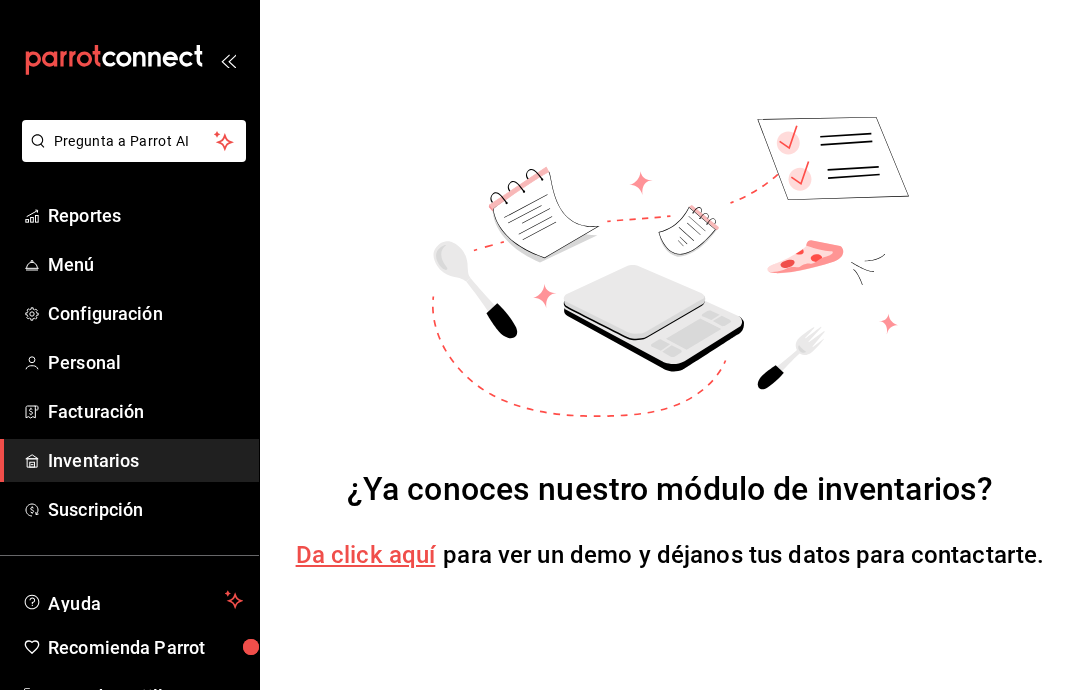 click on "Suscripción" at bounding box center [145, 509] 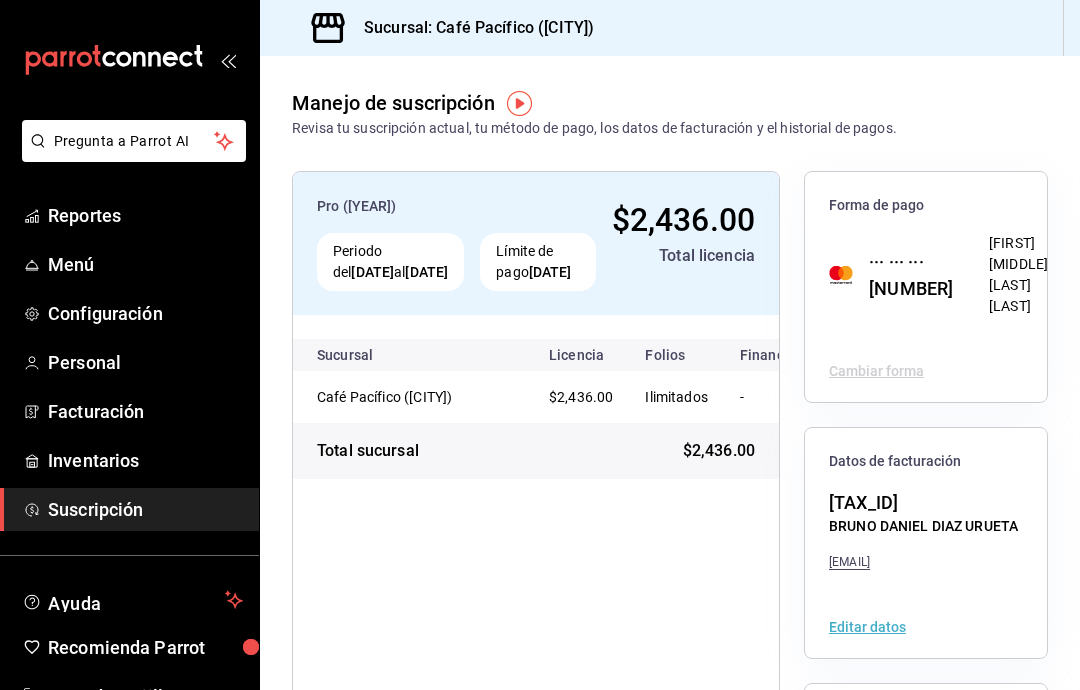 click on "Menú" at bounding box center [129, 264] 